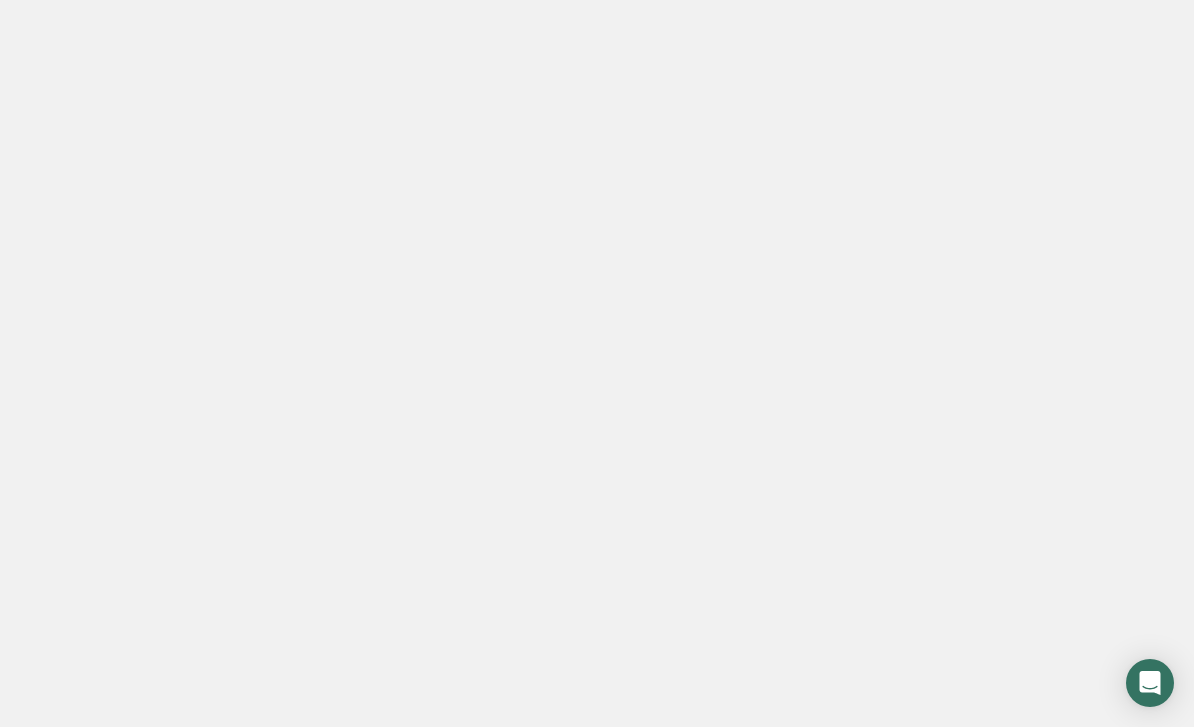 scroll, scrollTop: 0, scrollLeft: 0, axis: both 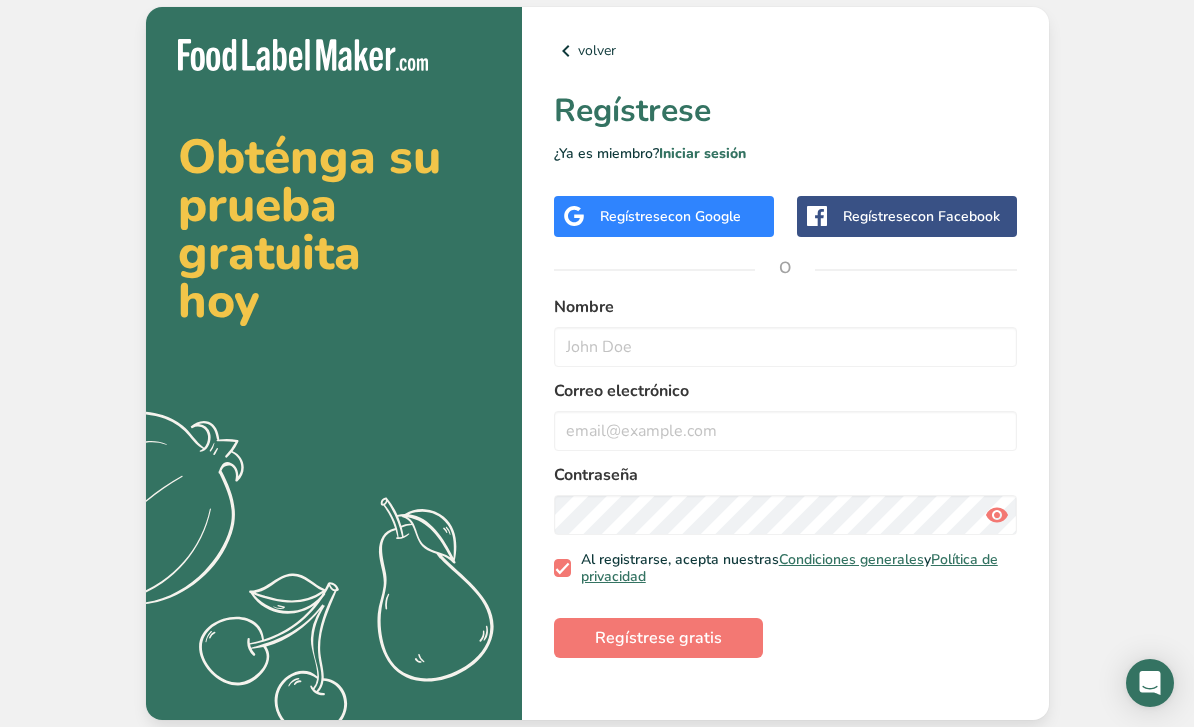 click on "con Google" at bounding box center (704, 216) 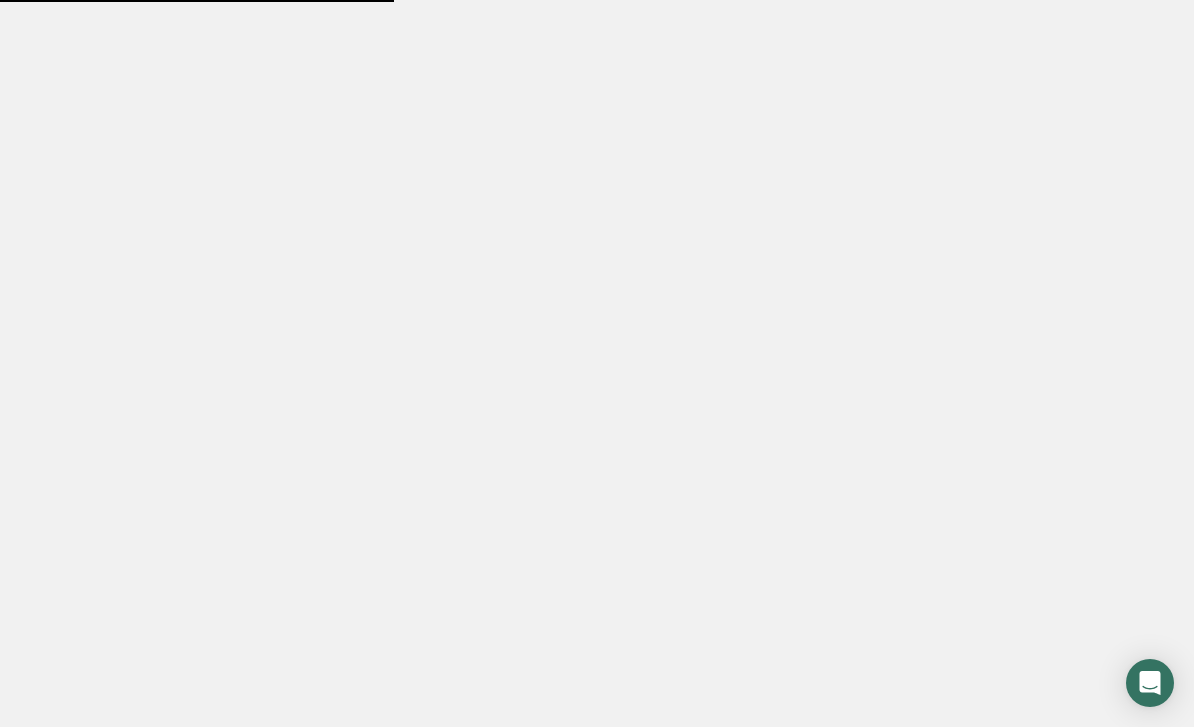 scroll, scrollTop: 0, scrollLeft: 0, axis: both 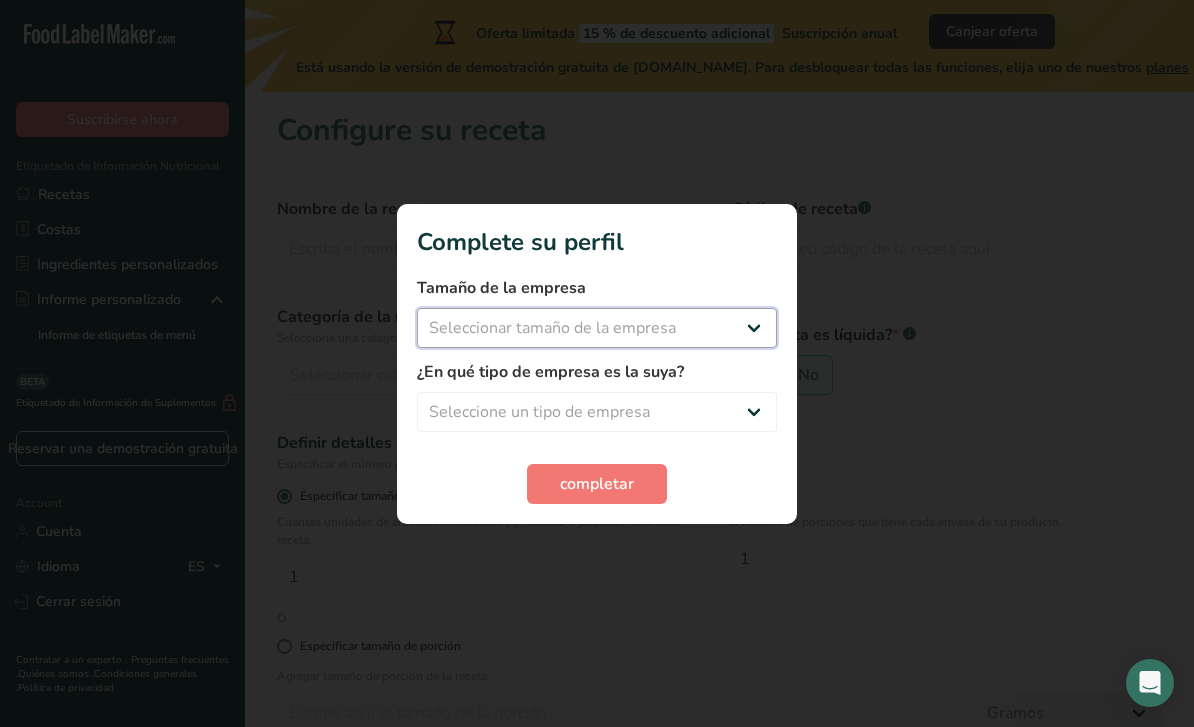 click on "Seleccionar tamaño de la empresa
Menos de 10 empleados
De 10 a 50 empleados
De 51 a 500 empleados
Más de 500 empleados" at bounding box center (597, 328) 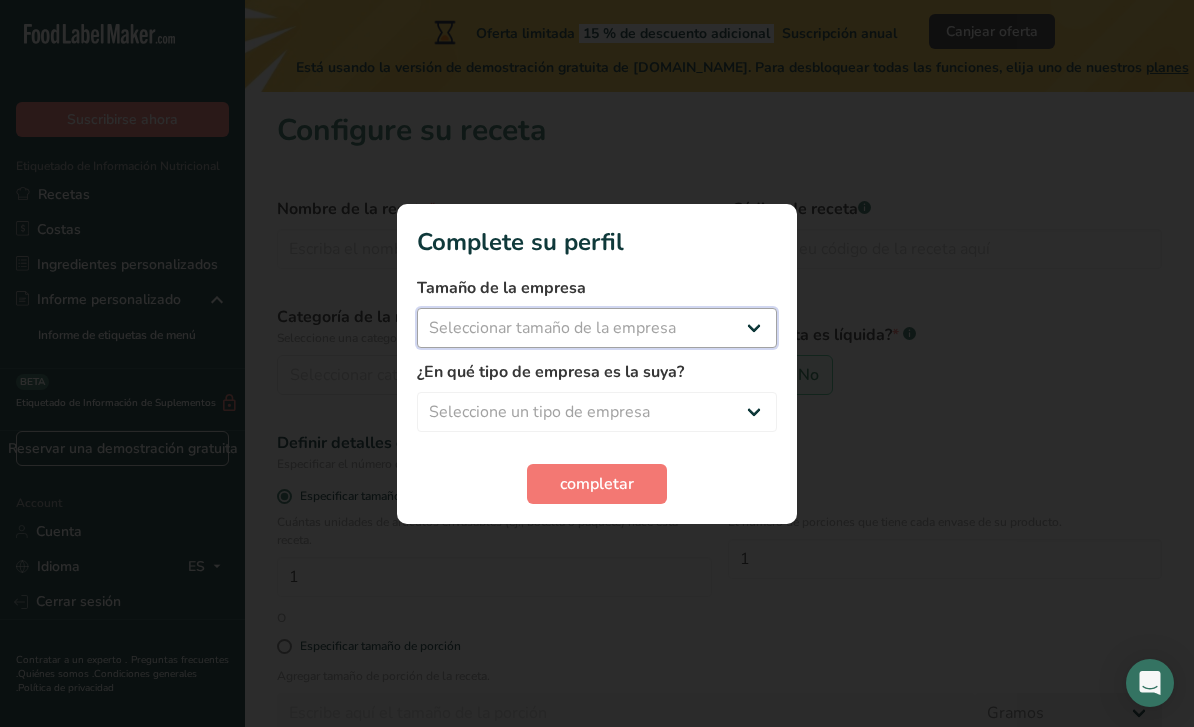 select on "1" 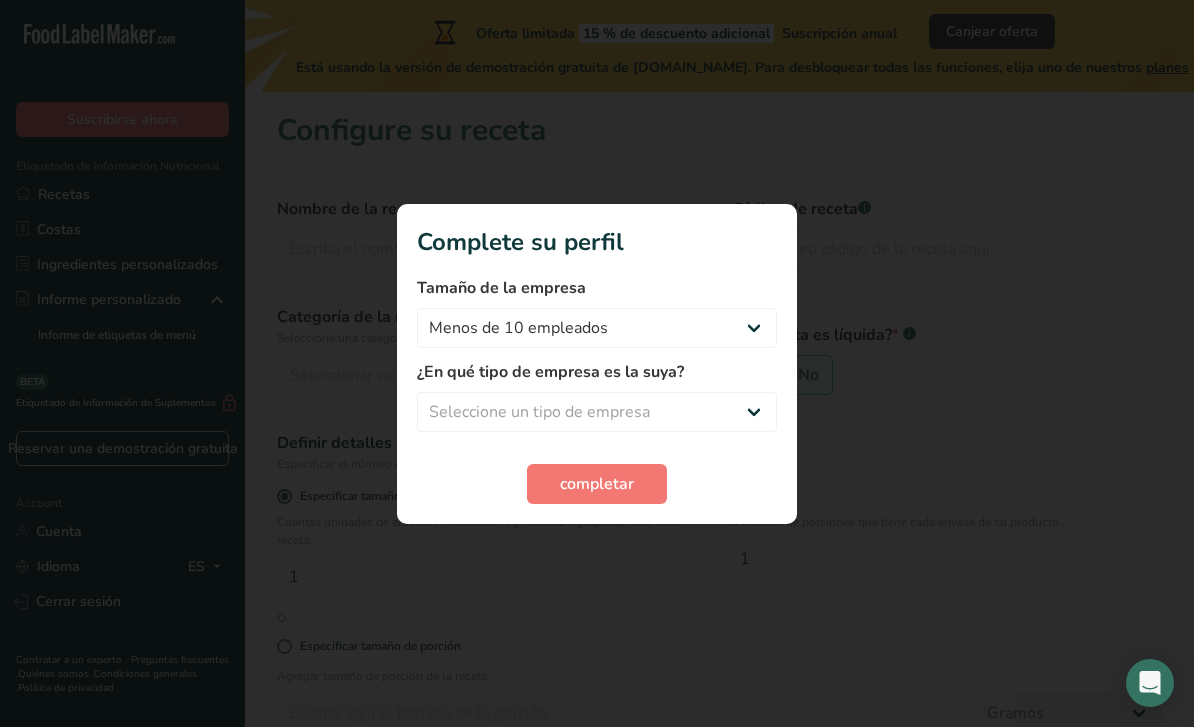 click on "Seleccione un tipo de empresa
Fabricante de alimentos envasados
Restaurante y cafetería
Panadería
Empresa de comidas preparadas y cáterin
Nutricionista
Bloguero gastronómico
Entrenador personal
Otro" at bounding box center (597, 412) 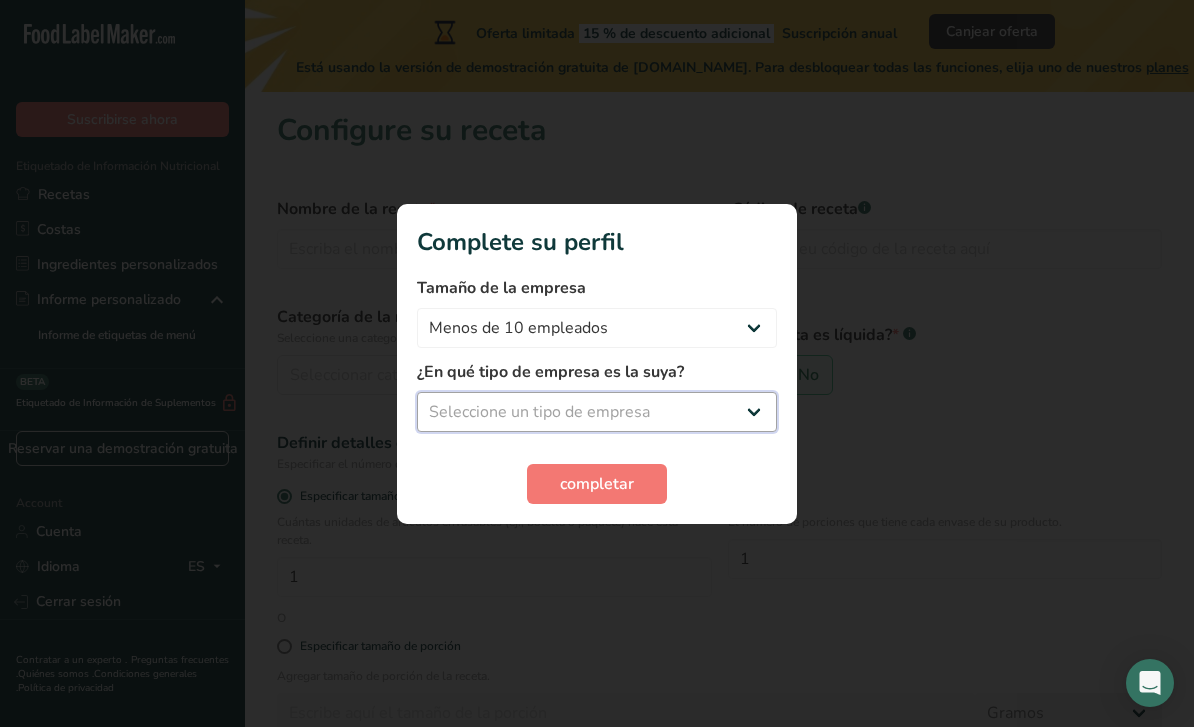 select on "5" 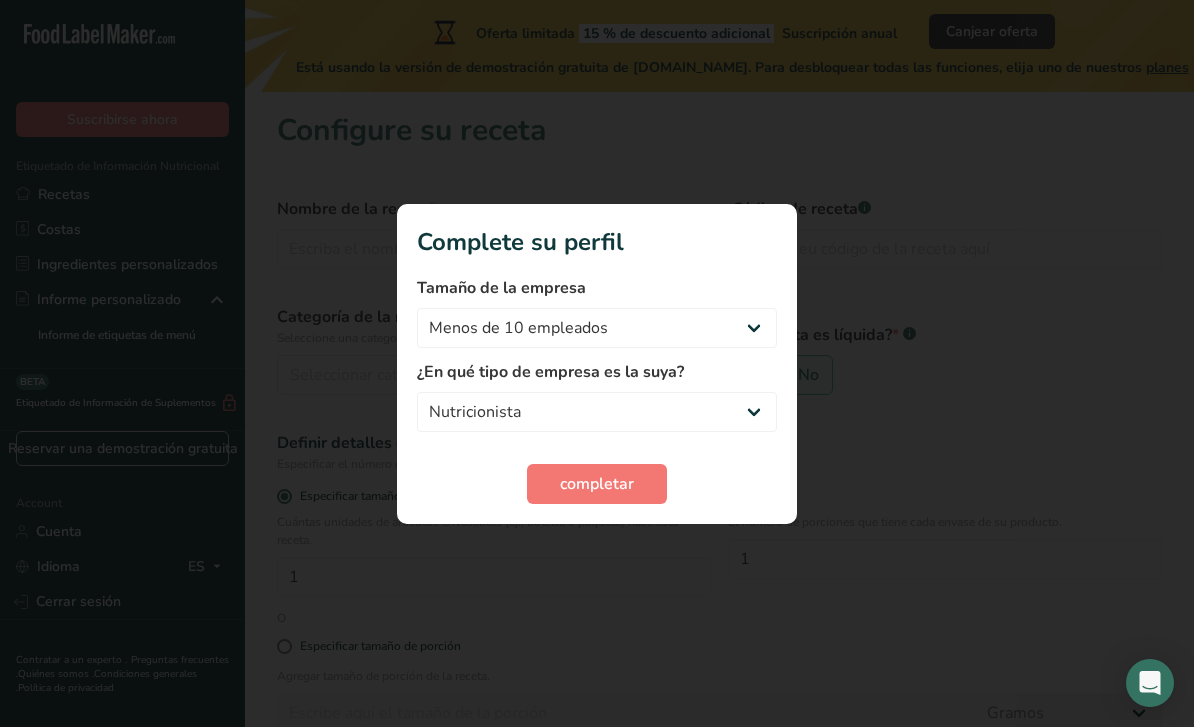 click on "completar" at bounding box center (597, 484) 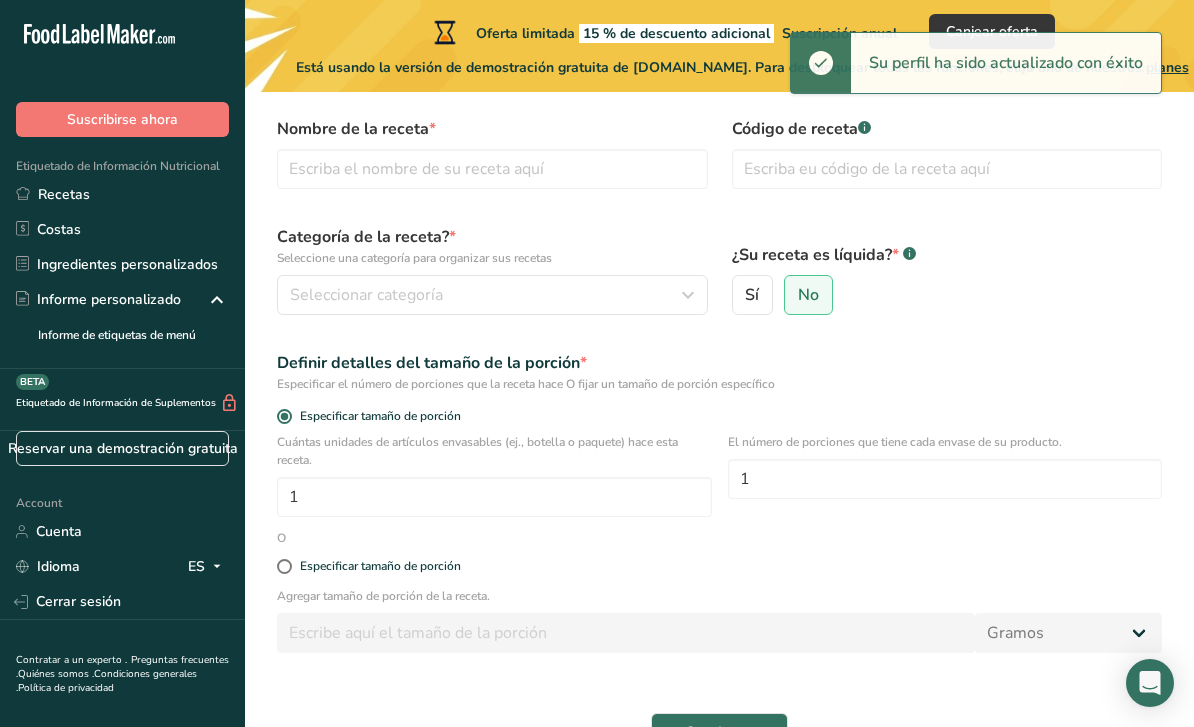 scroll, scrollTop: 138, scrollLeft: 0, axis: vertical 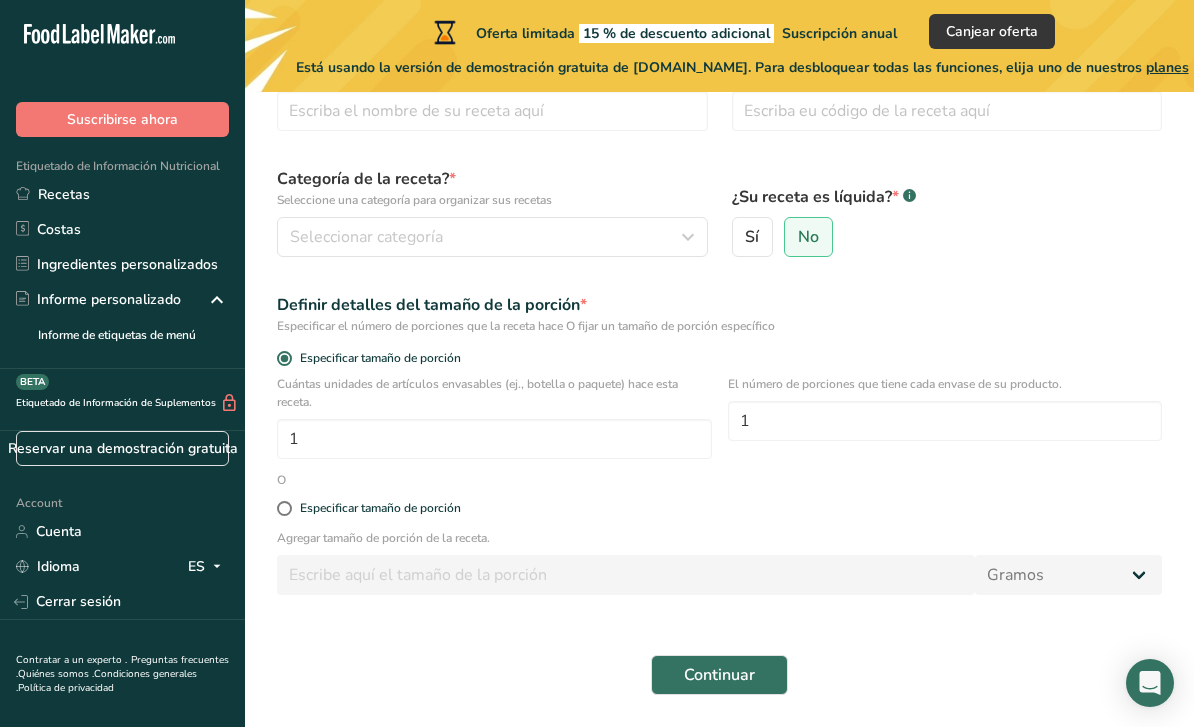 click on "Continuar" at bounding box center (719, 675) 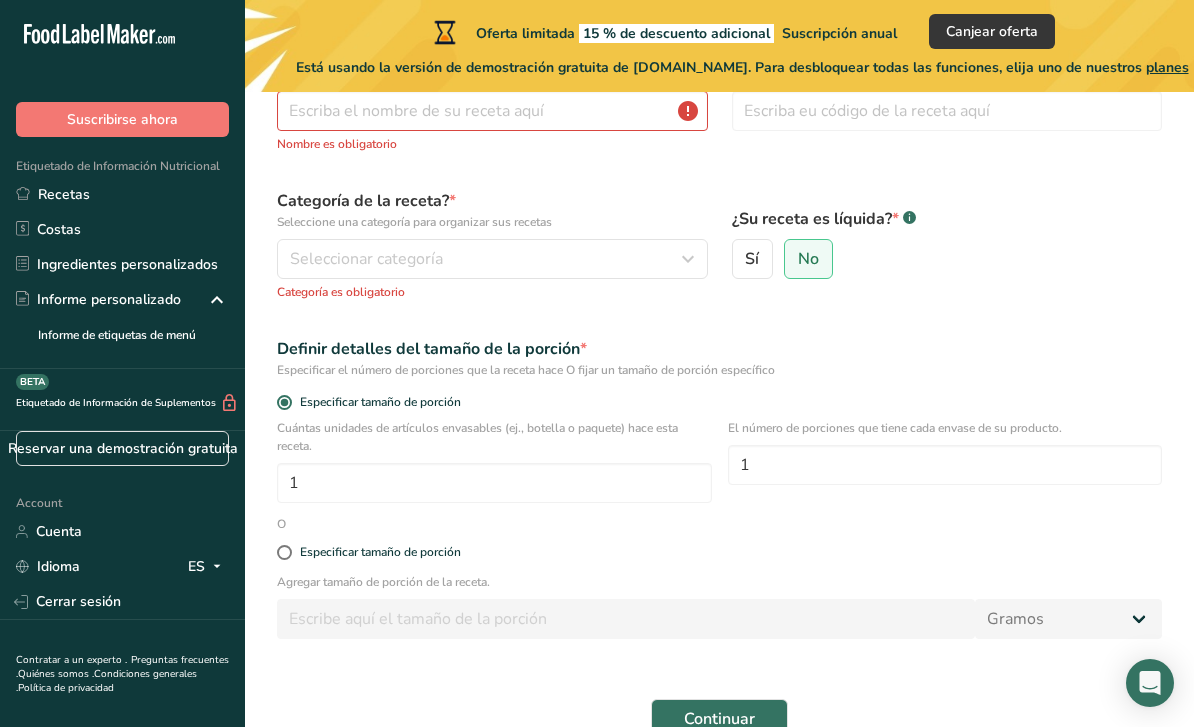 click on "Seleccionar categoría" at bounding box center [492, 259] 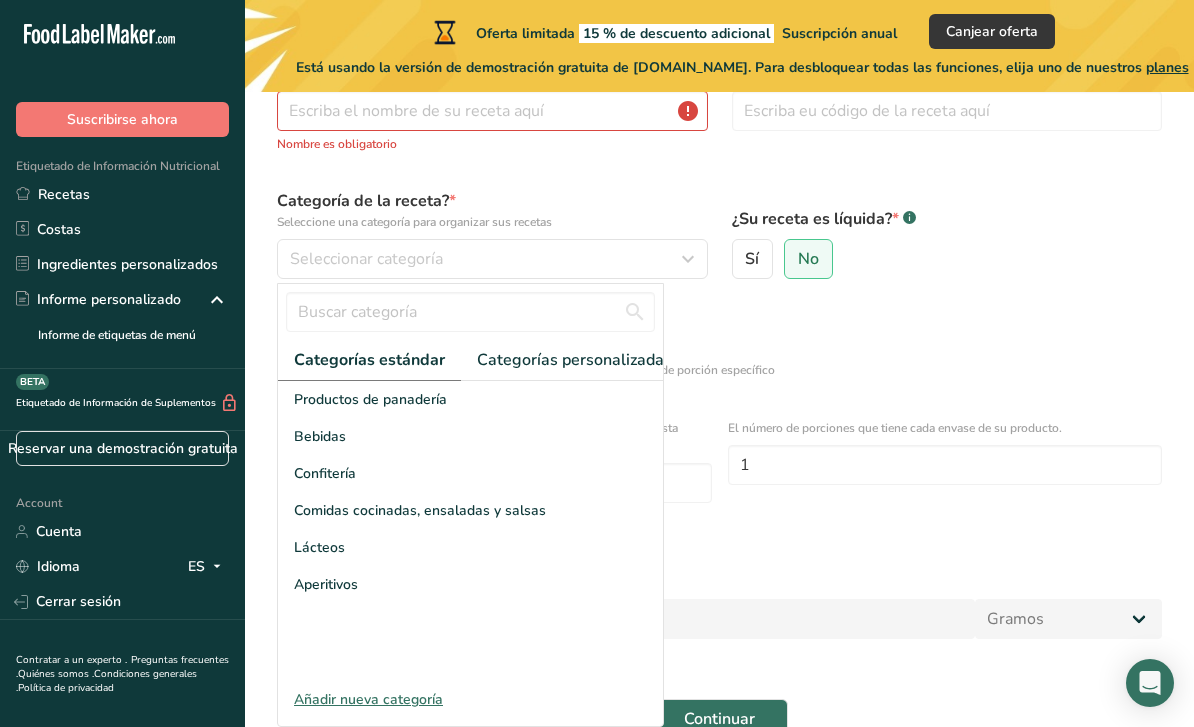 click on "Productos de panadería" at bounding box center [470, 399] 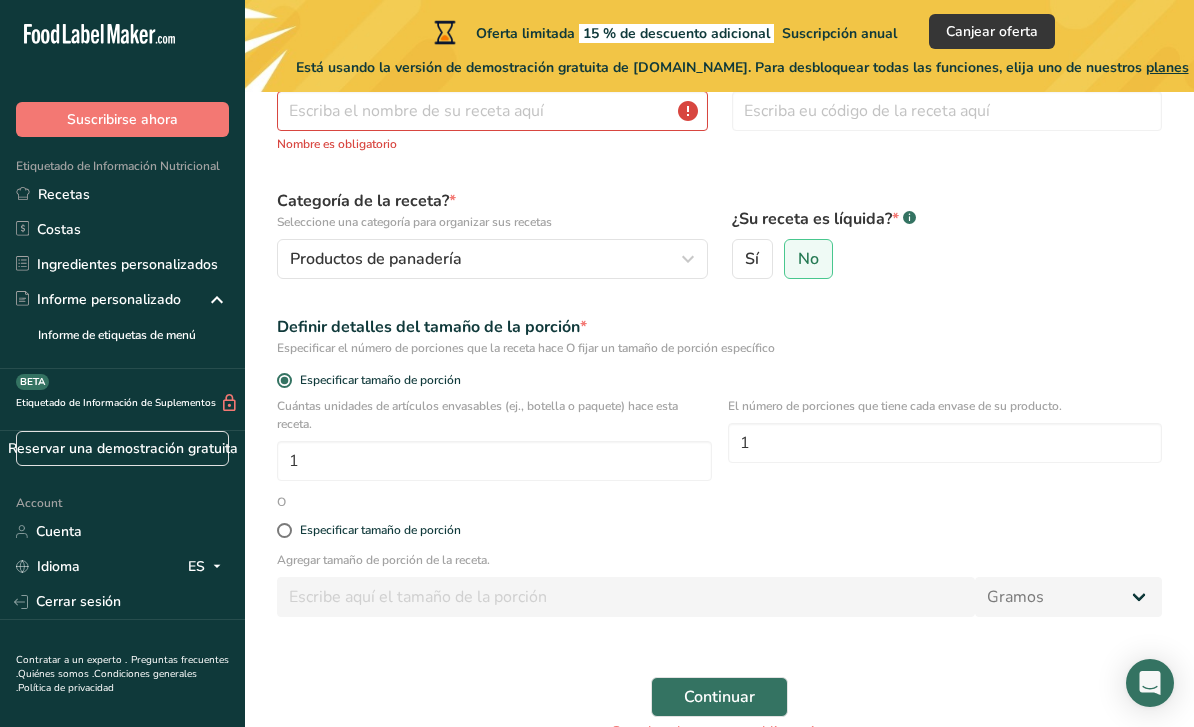 click on "Continuar" at bounding box center (719, 697) 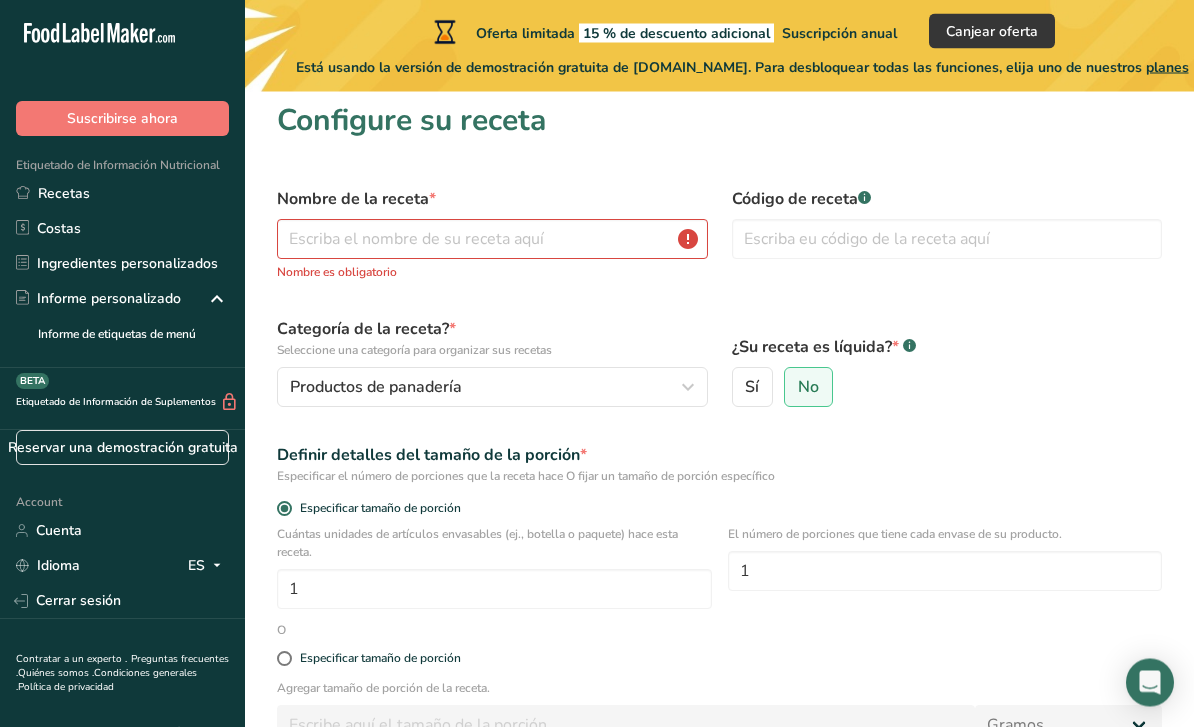 scroll, scrollTop: 6, scrollLeft: 0, axis: vertical 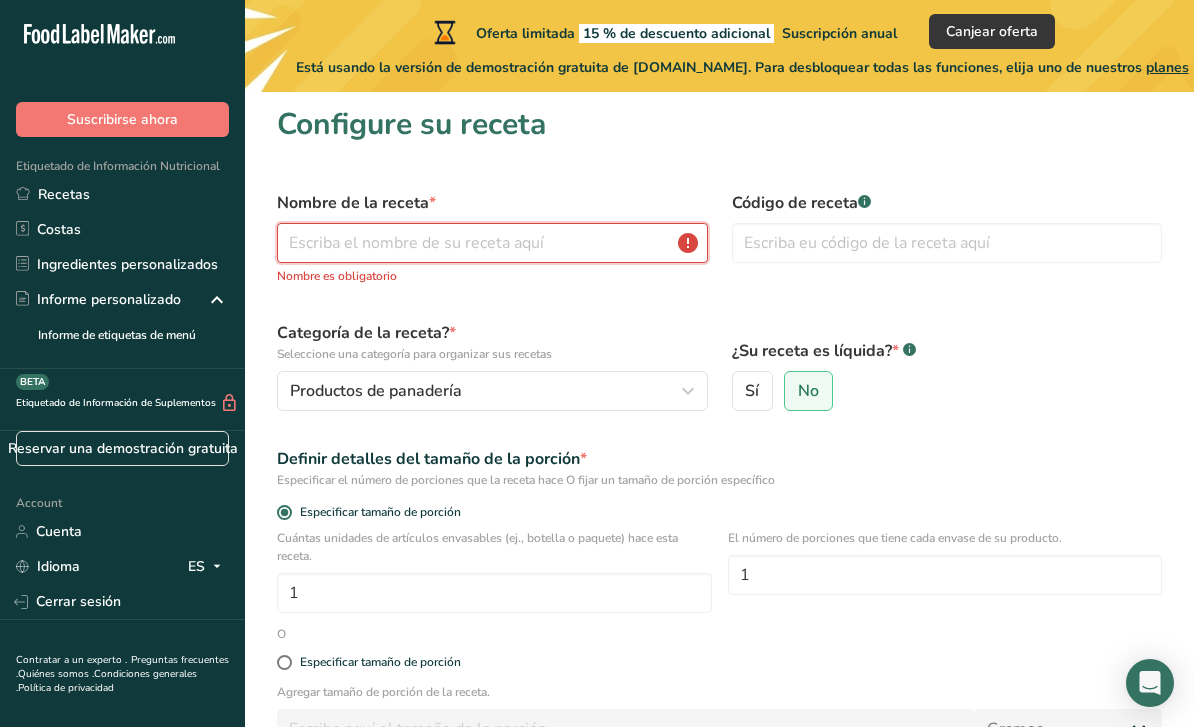 click at bounding box center (492, 243) 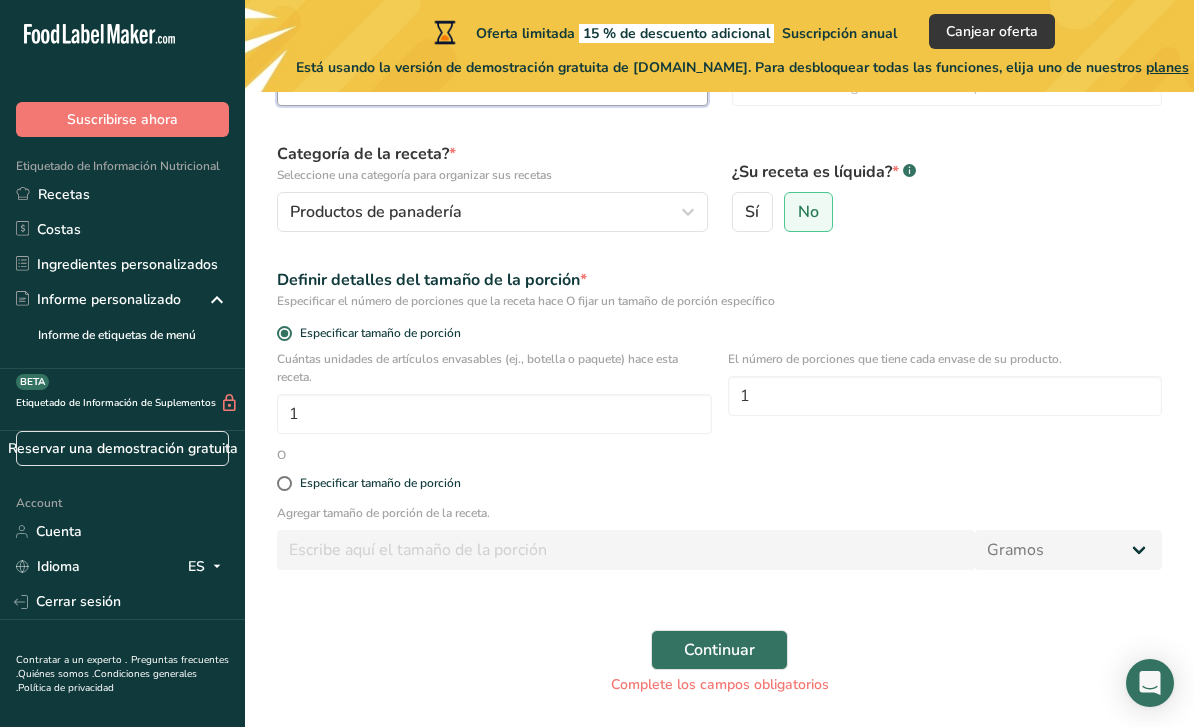 type on "Galletas" 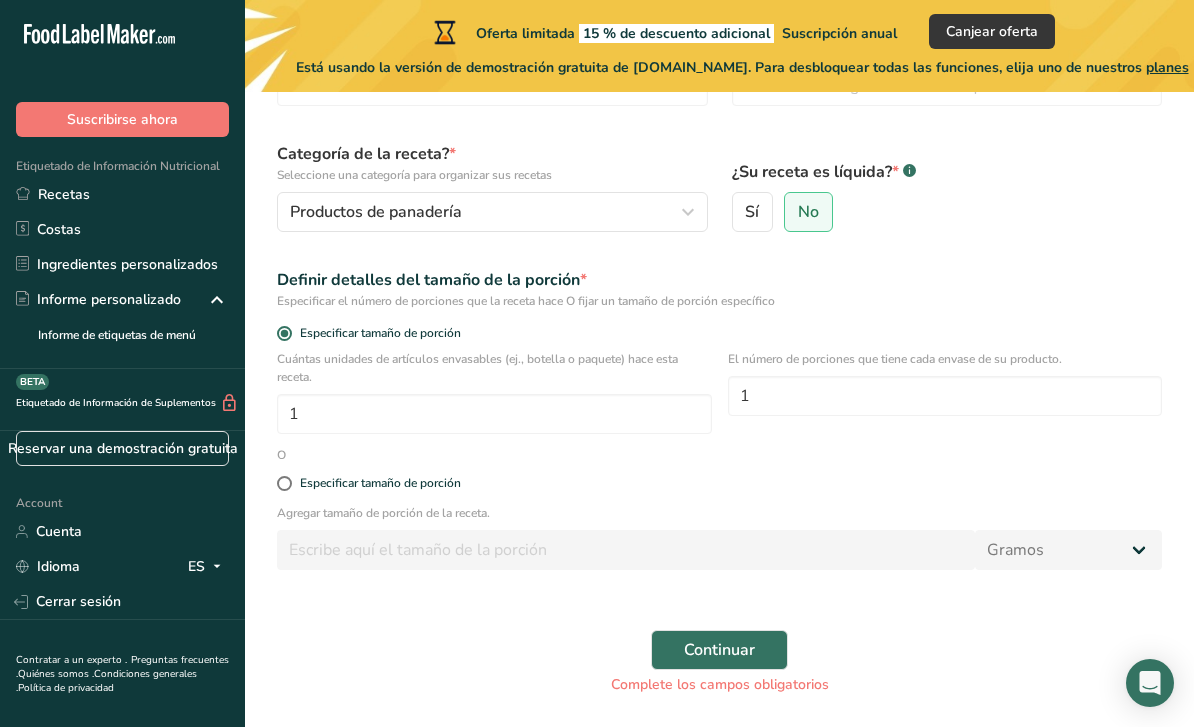 scroll, scrollTop: 138, scrollLeft: 0, axis: vertical 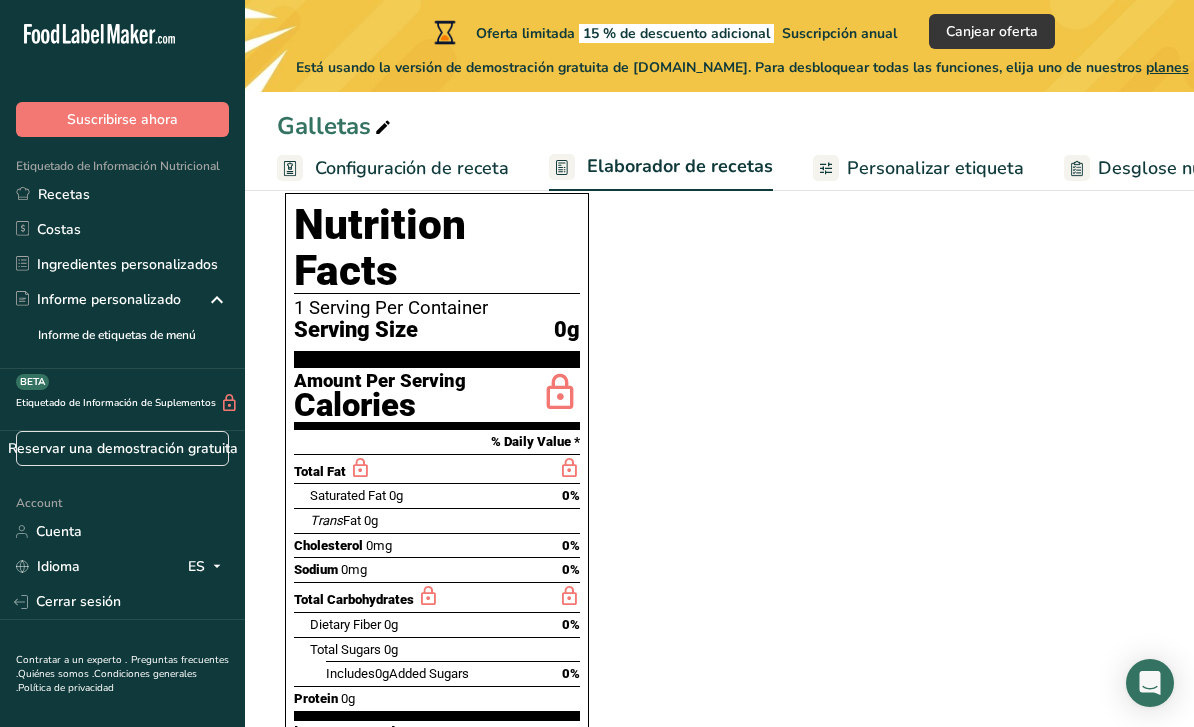 click on "Calories" at bounding box center [380, 405] 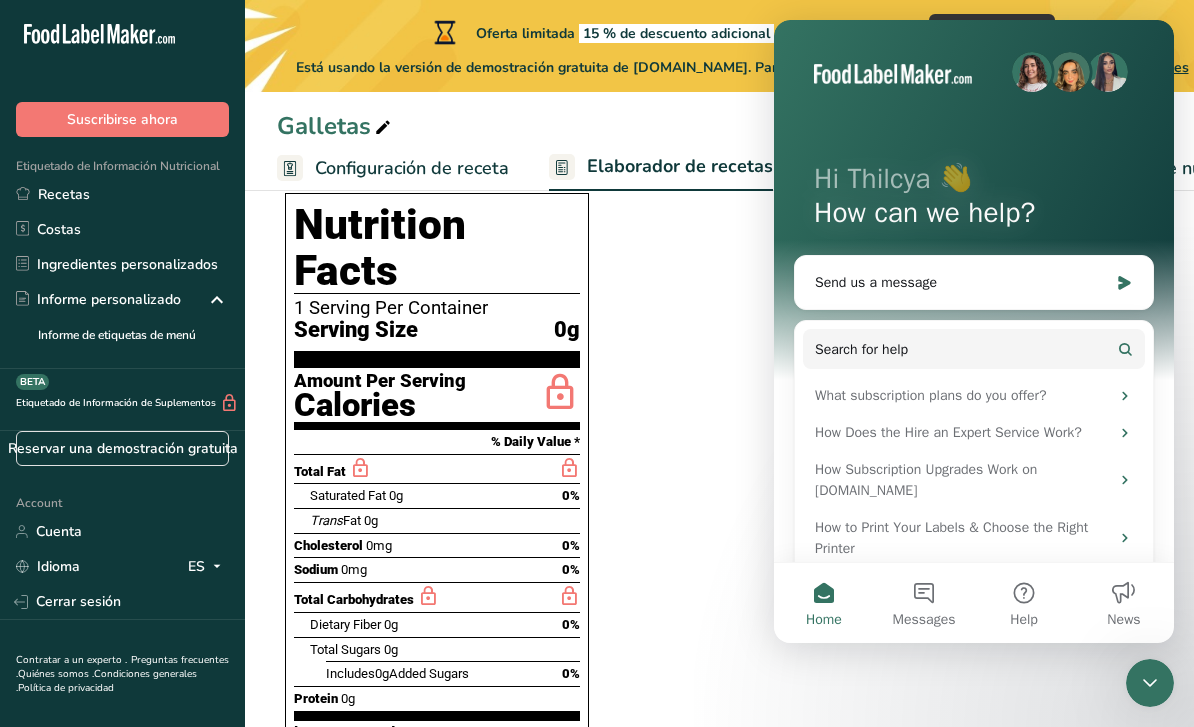 scroll, scrollTop: 0, scrollLeft: 0, axis: both 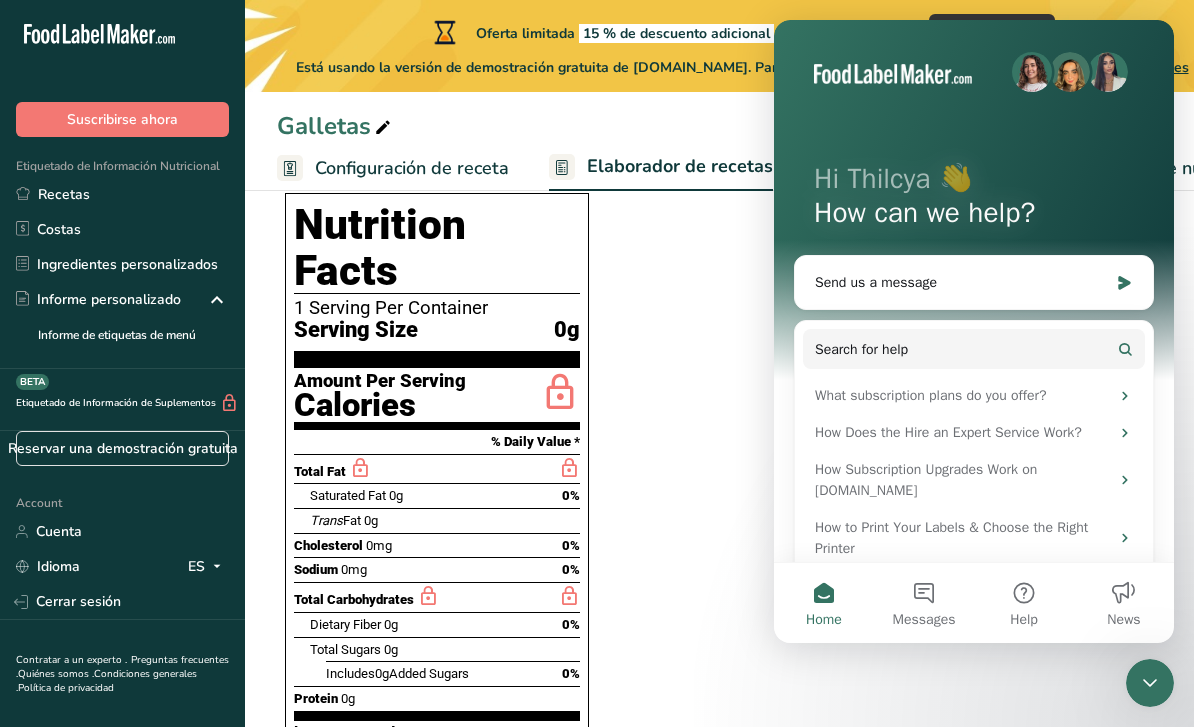 click on "Ingrediente *
Cantidad *
Unidad *
Desperdicio *   .a-a{fill:#347362;}.b-a{fill:#fff;}          Gramos
Porcentaje
Harina de almendra
Leche entera, 3,25 % de grasa láctea, sin vitamina A ni vitamina D añadidas
Carne de res, lomo, filete, sólo magro separable, recortado a 1/8 &quot;de grasa, todos los grados, crudo
Carne de res, alimentada con pasto, filetes, sólo magro, crudo
Carne de res, molida, 70% carne magra / 30% grasa, cruda
Ver todos los resultados
g
Unidades de peso
g
kg
mg
Ver más
Unidades de volumen
litro
mL
onza líquida" at bounding box center [713, 672] 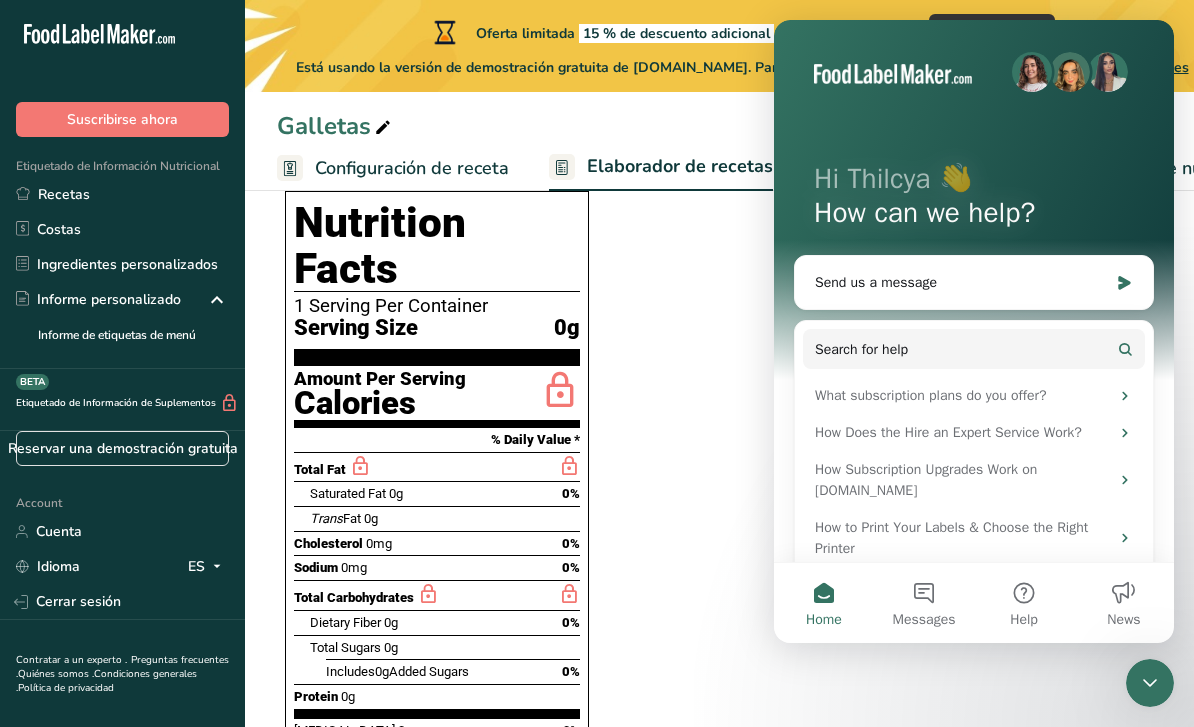click on "Ingrediente *
Cantidad *
Unidad *
Desperdicio *   .a-a{fill:#347362;}.b-a{fill:#fff;}          Gramos
Porcentaje
Harina de almendra
Leche entera, 3,25 % de grasa láctea, sin vitamina A ni vitamina D añadidas
Carne de res, lomo, filete, sólo magro separable, recortado a 1/8 &quot;de grasa, todos los grados, crudo
Carne de res, alimentada con pasto, filetes, sólo magro, crudo
Carne de res, molida, 70% carne magra / 30% grasa, cruda
Ver todos los resultados
g
Unidades de peso
g
kg
mg
Ver más
Unidades de volumen
litro
mL
onza líquida" at bounding box center (713, 670) 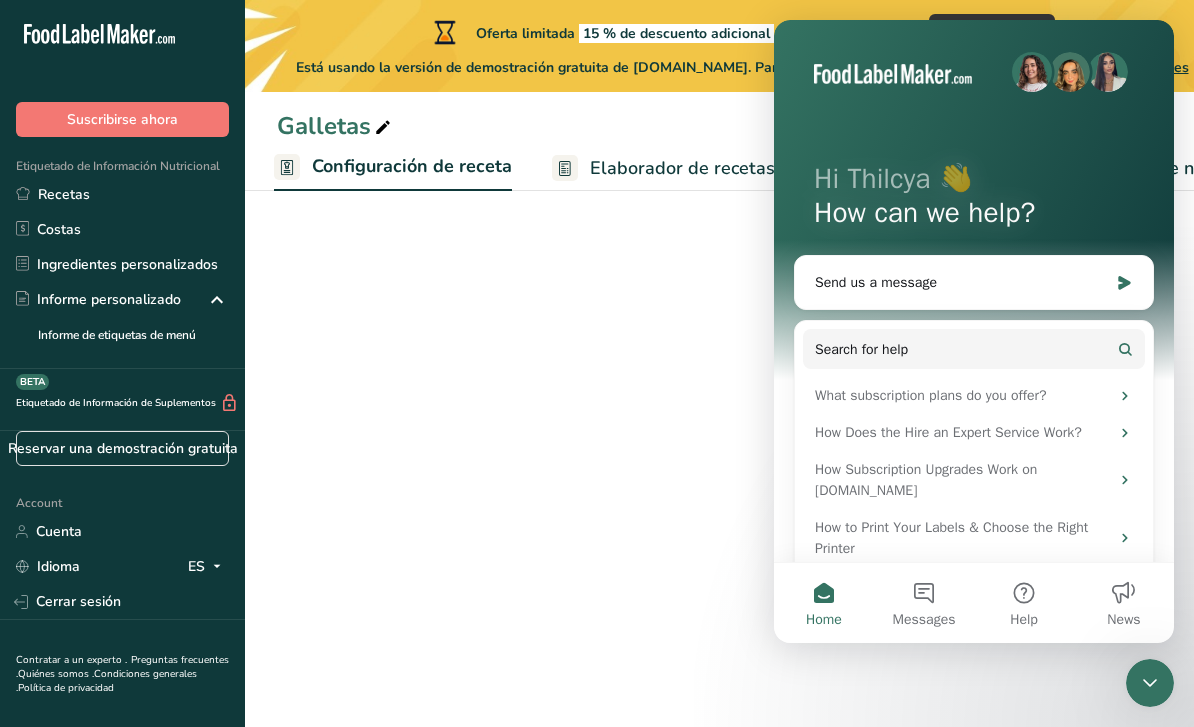 scroll, scrollTop: 0, scrollLeft: 7, axis: horizontal 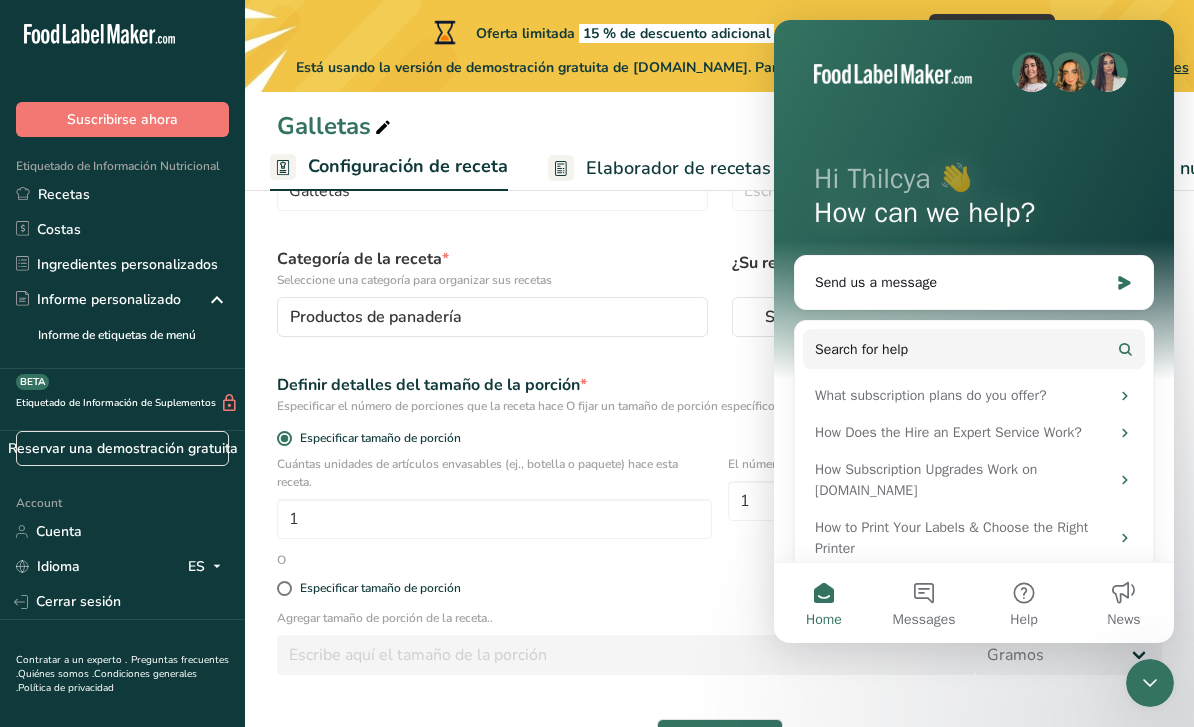 click on "Elaborador de recetas" at bounding box center [678, 168] 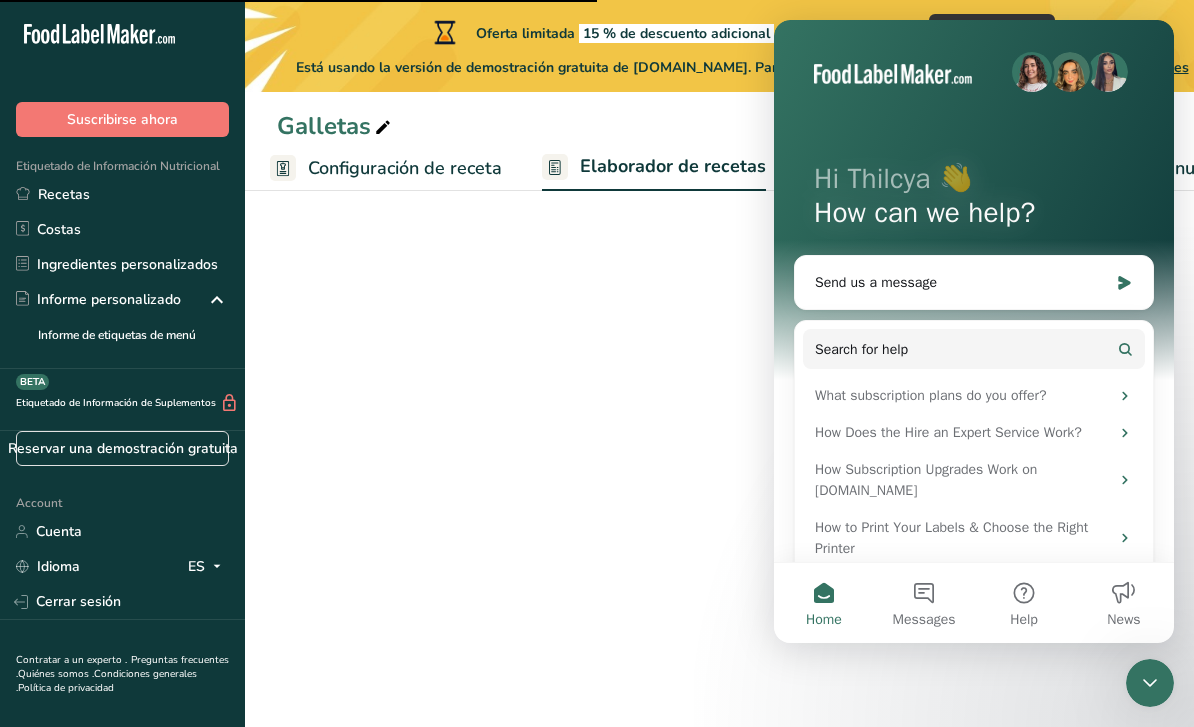 scroll, scrollTop: 0, scrollLeft: 278, axis: horizontal 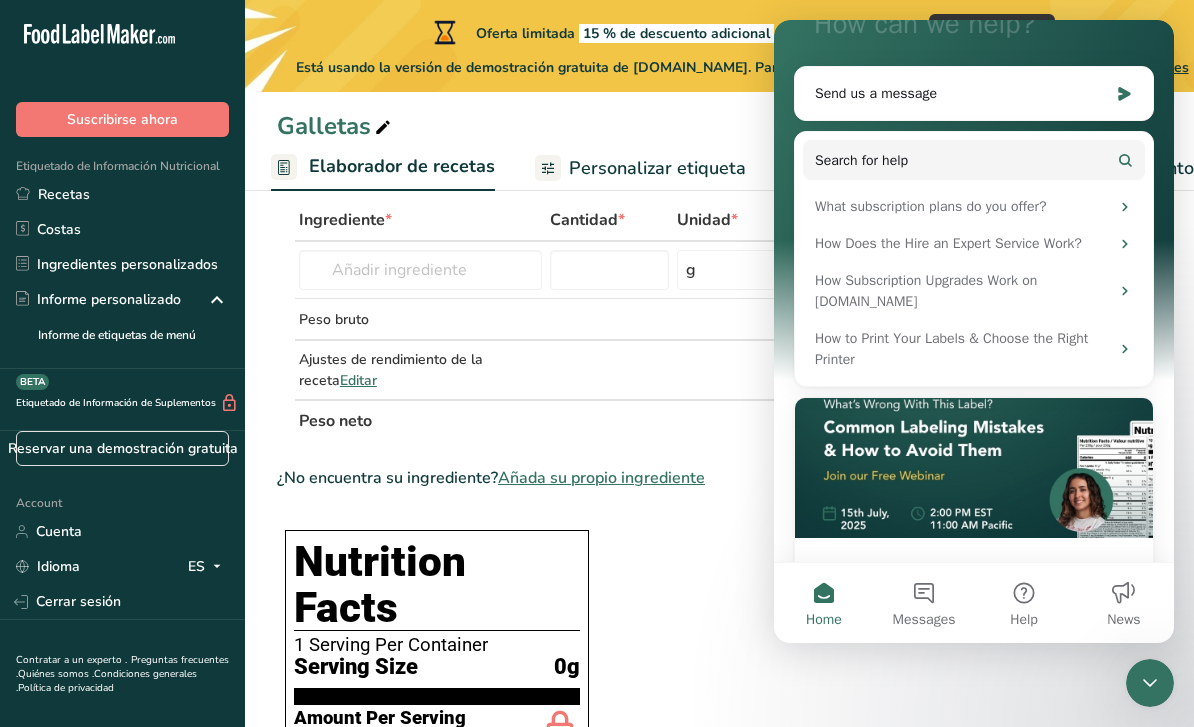 click 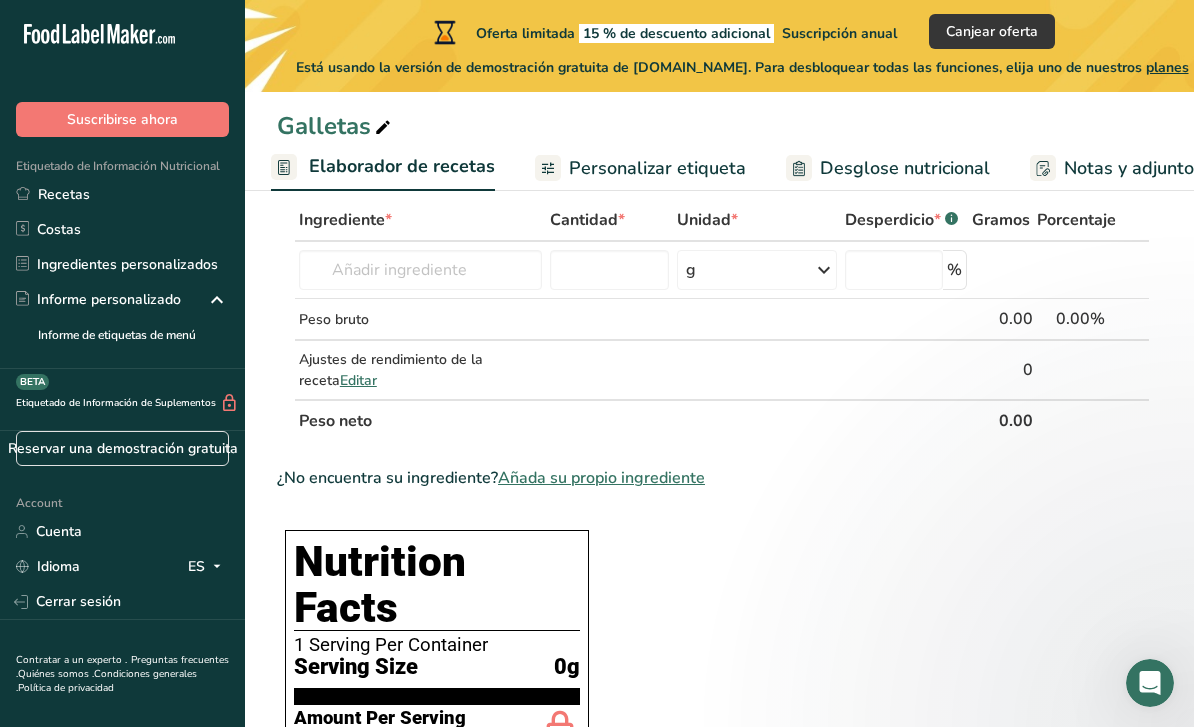 scroll, scrollTop: 0, scrollLeft: 0, axis: both 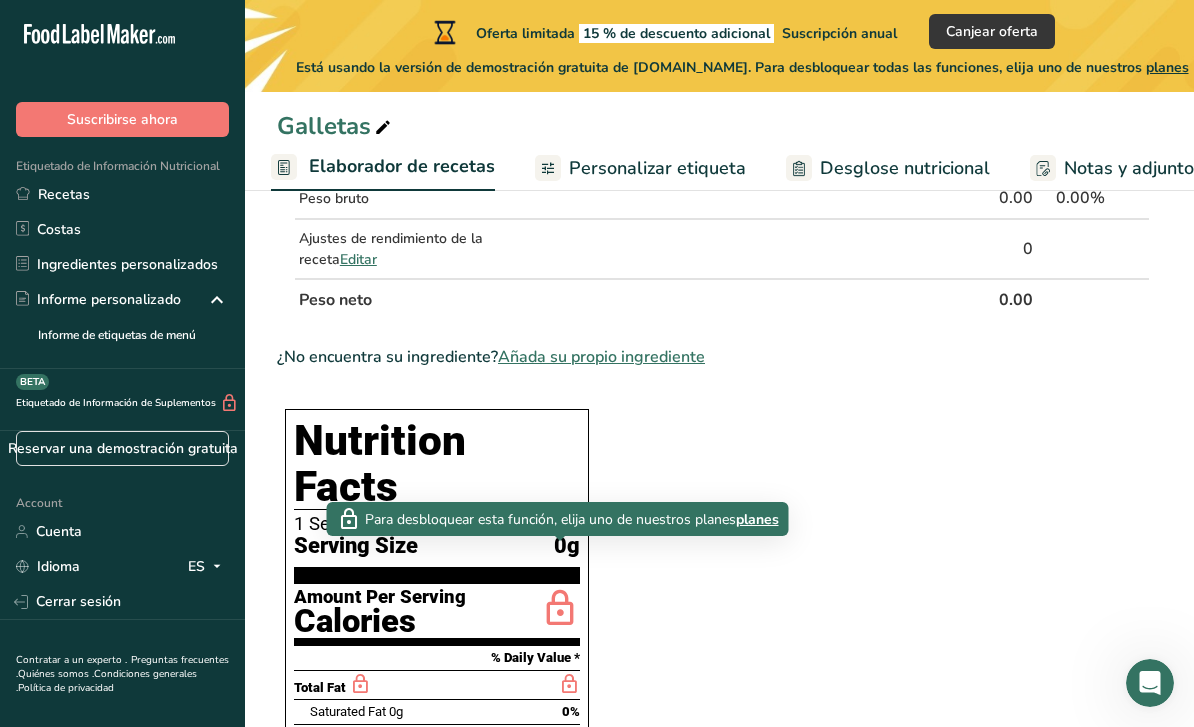 click at bounding box center [560, 609] 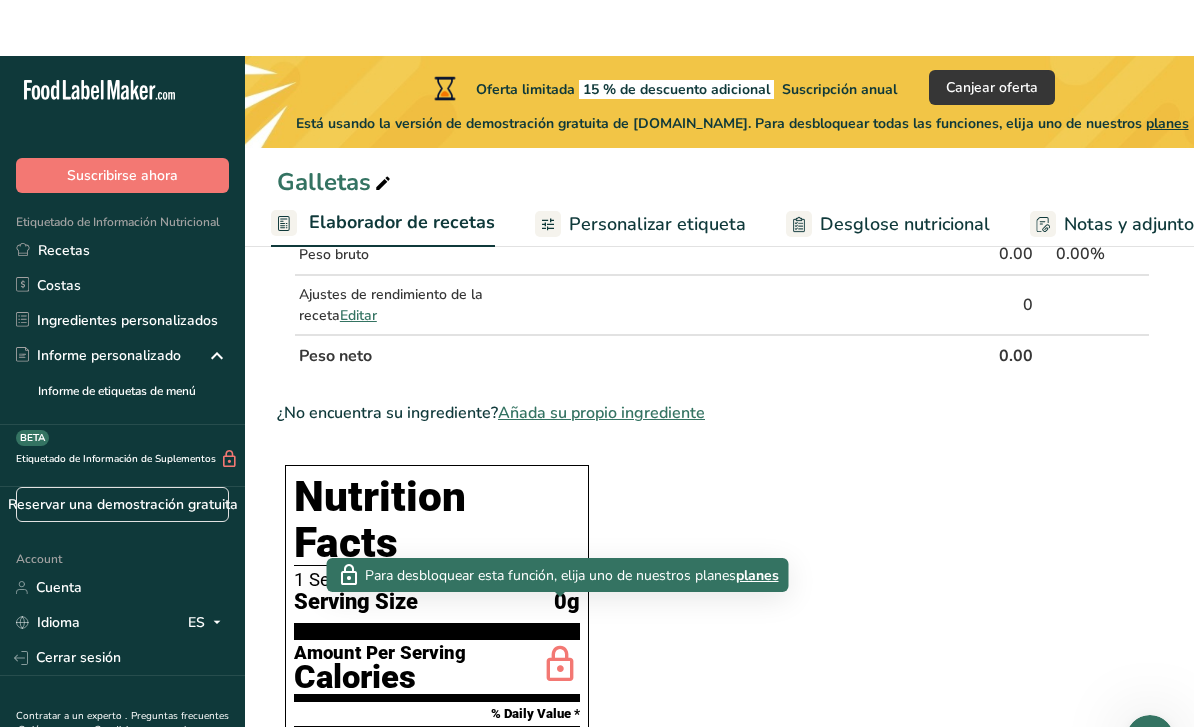 scroll, scrollTop: 0, scrollLeft: 0, axis: both 